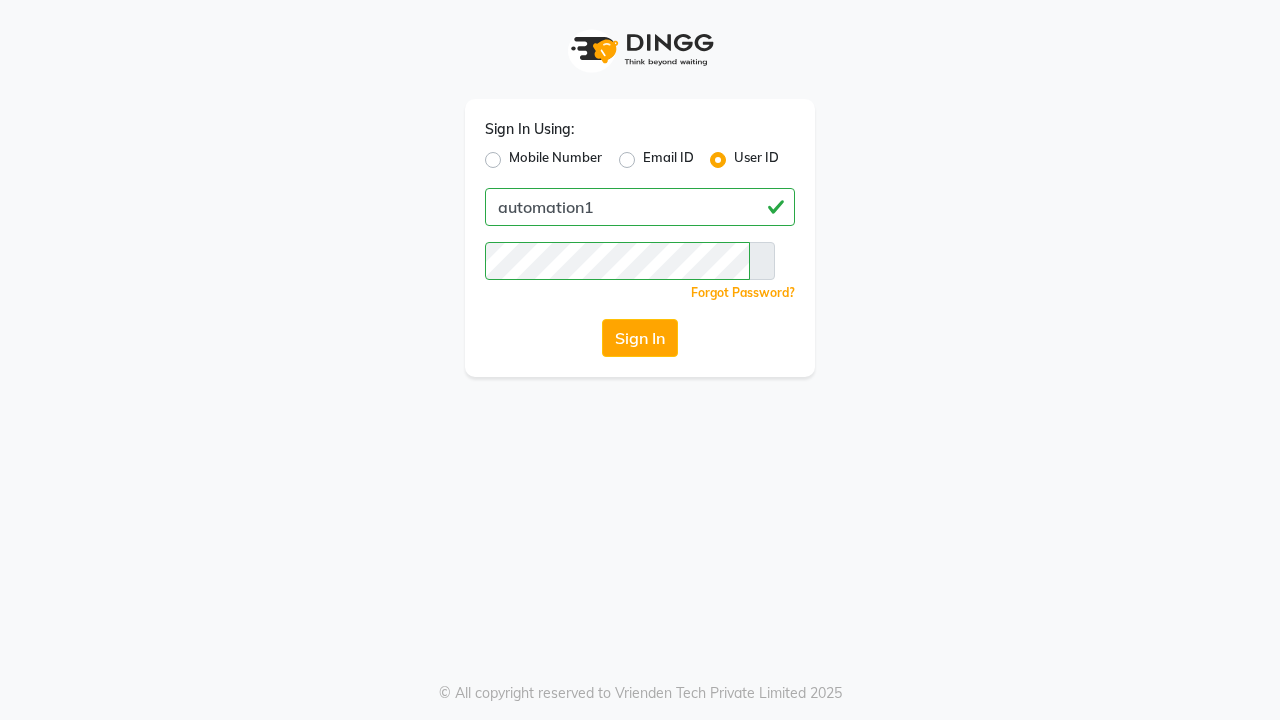 scroll, scrollTop: 0, scrollLeft: 0, axis: both 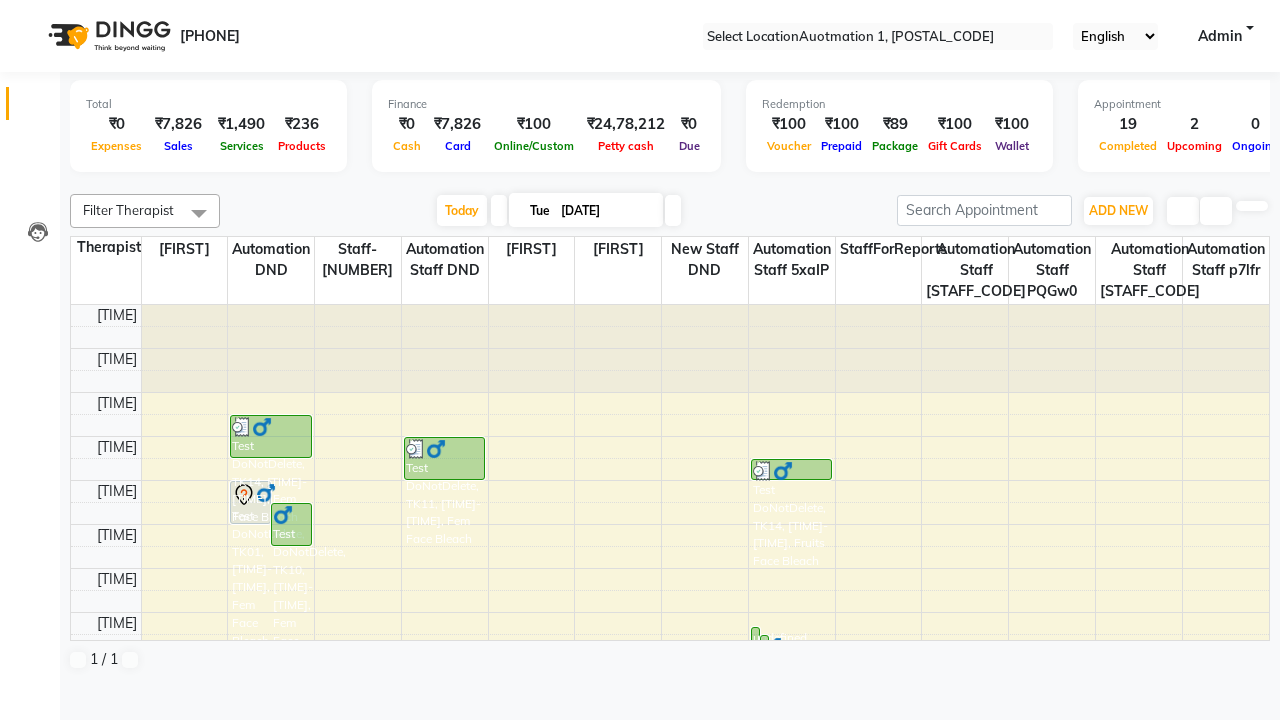 click at bounding box center [31, 8] 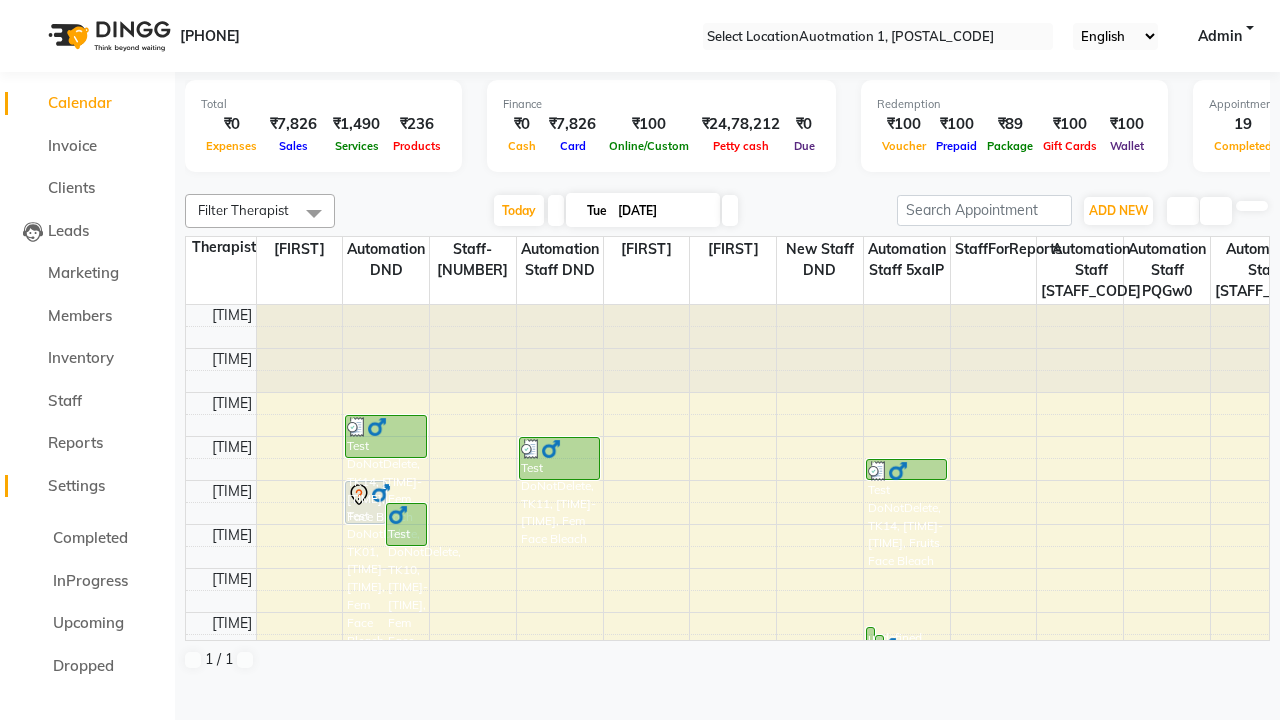 click on "Settings" at bounding box center (76, 485) 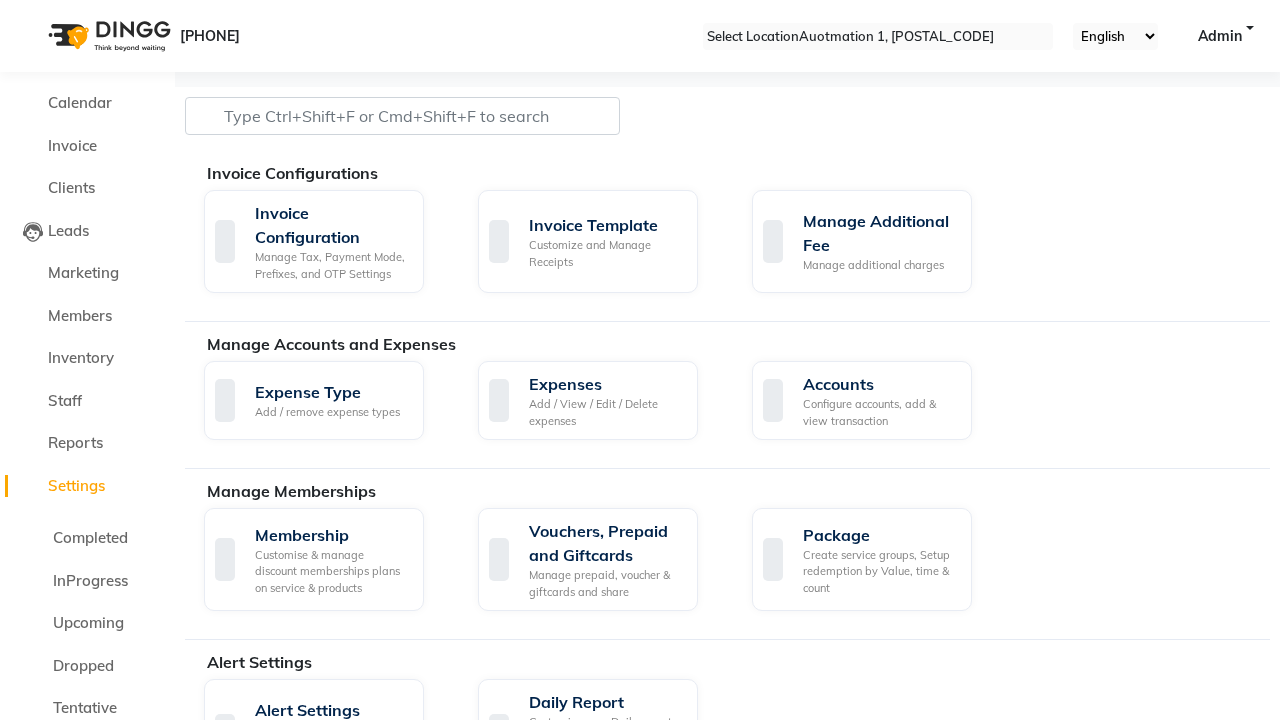 scroll, scrollTop: 846, scrollLeft: 0, axis: vertical 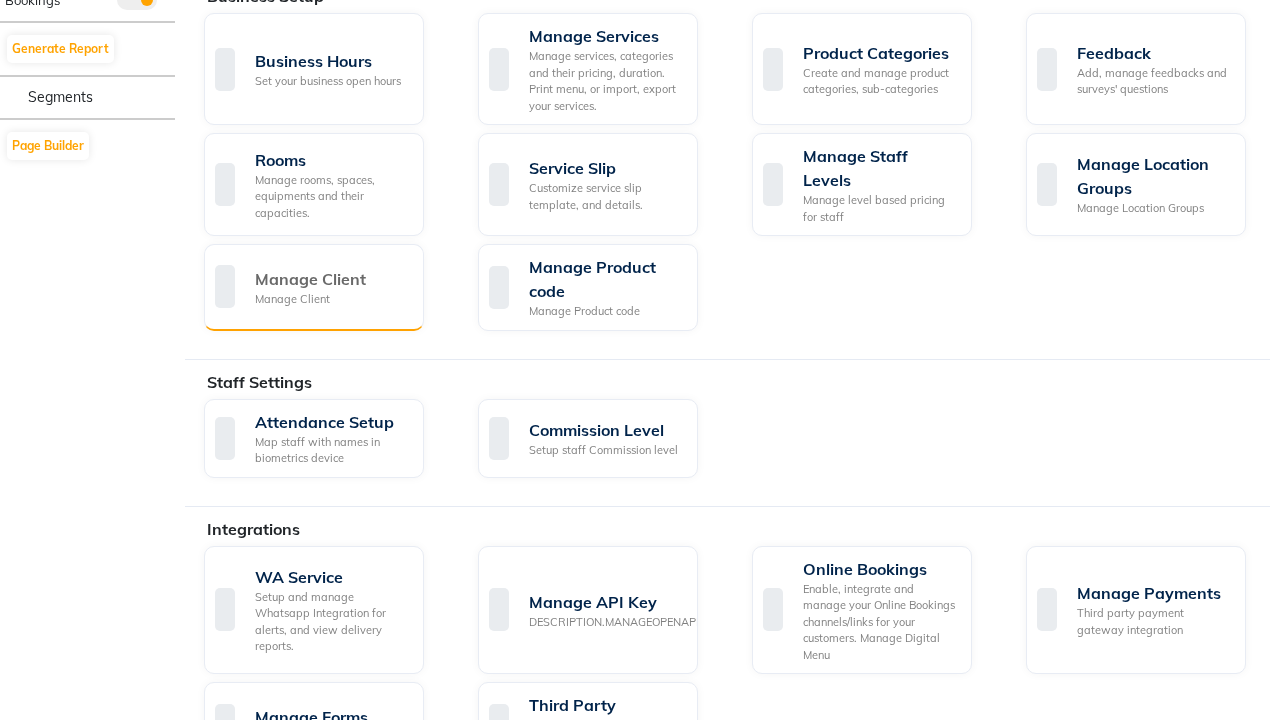 click on "Manage Client" at bounding box center [310, 279] 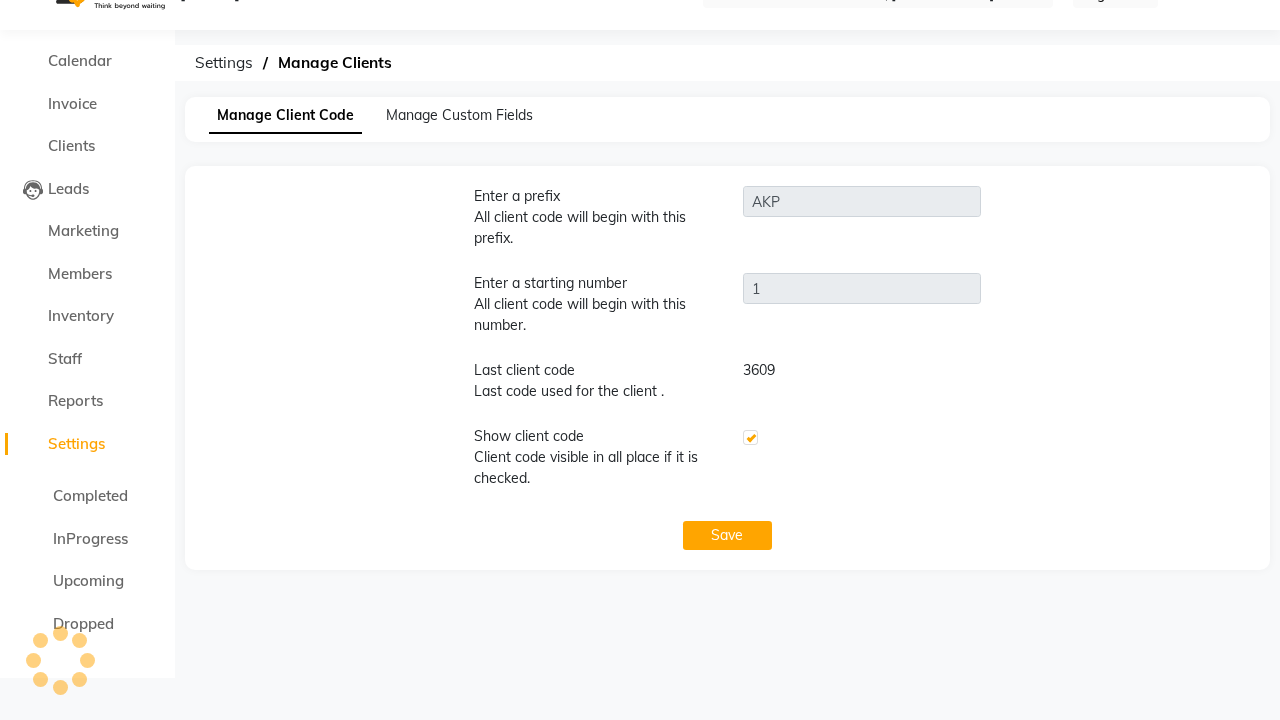 scroll, scrollTop: 0, scrollLeft: 0, axis: both 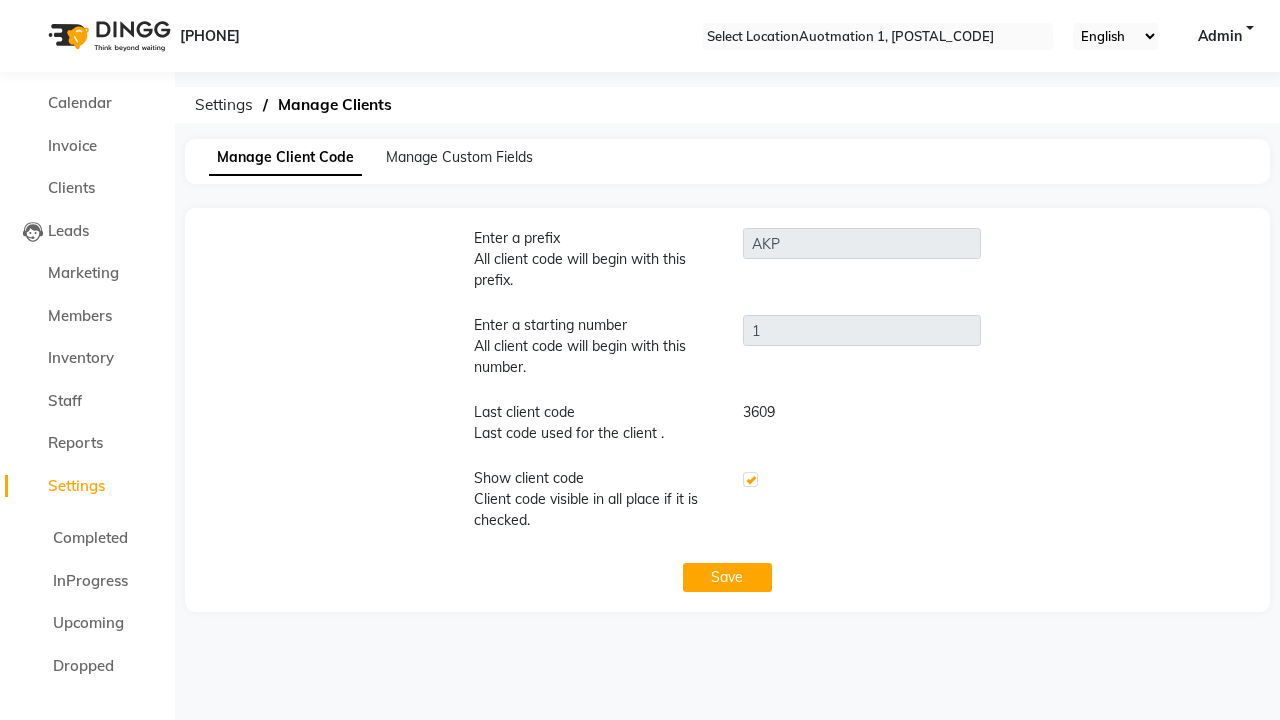 click at bounding box center [750, 479] 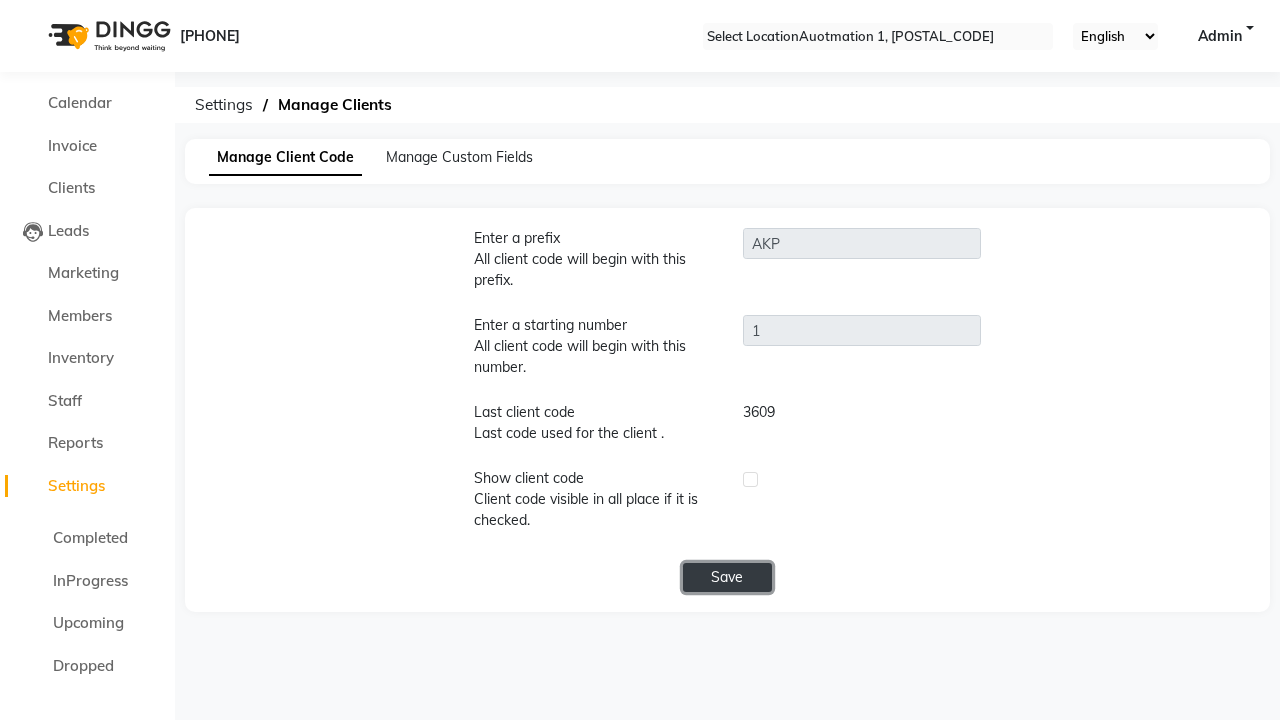 click on "Save" at bounding box center [728, 577] 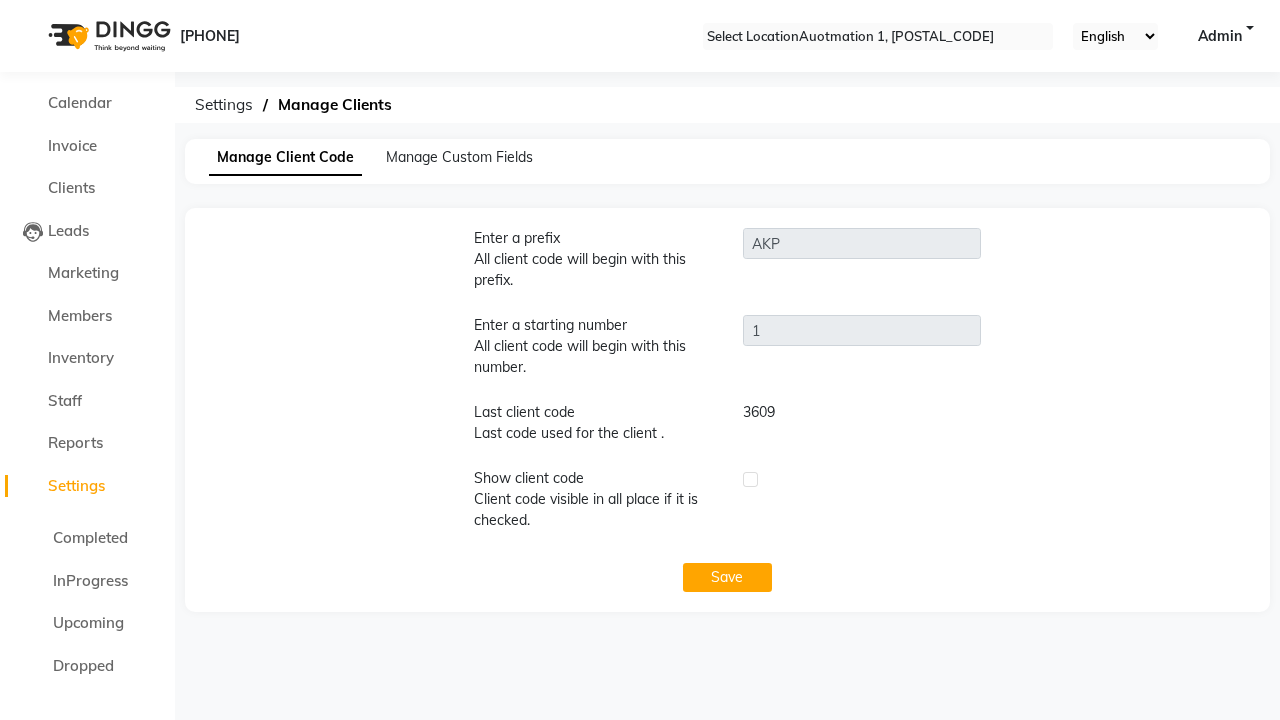 click on "Prefix updated successfully" at bounding box center (640, 751) 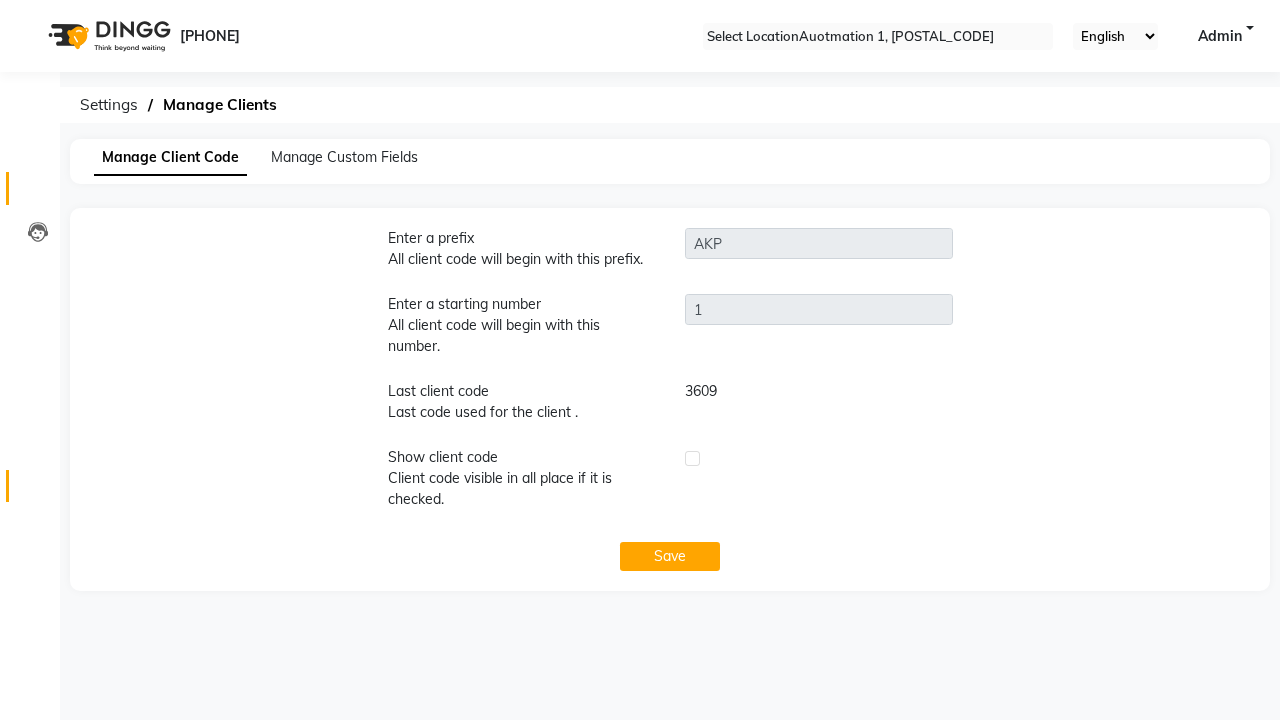 click at bounding box center [38, 193] 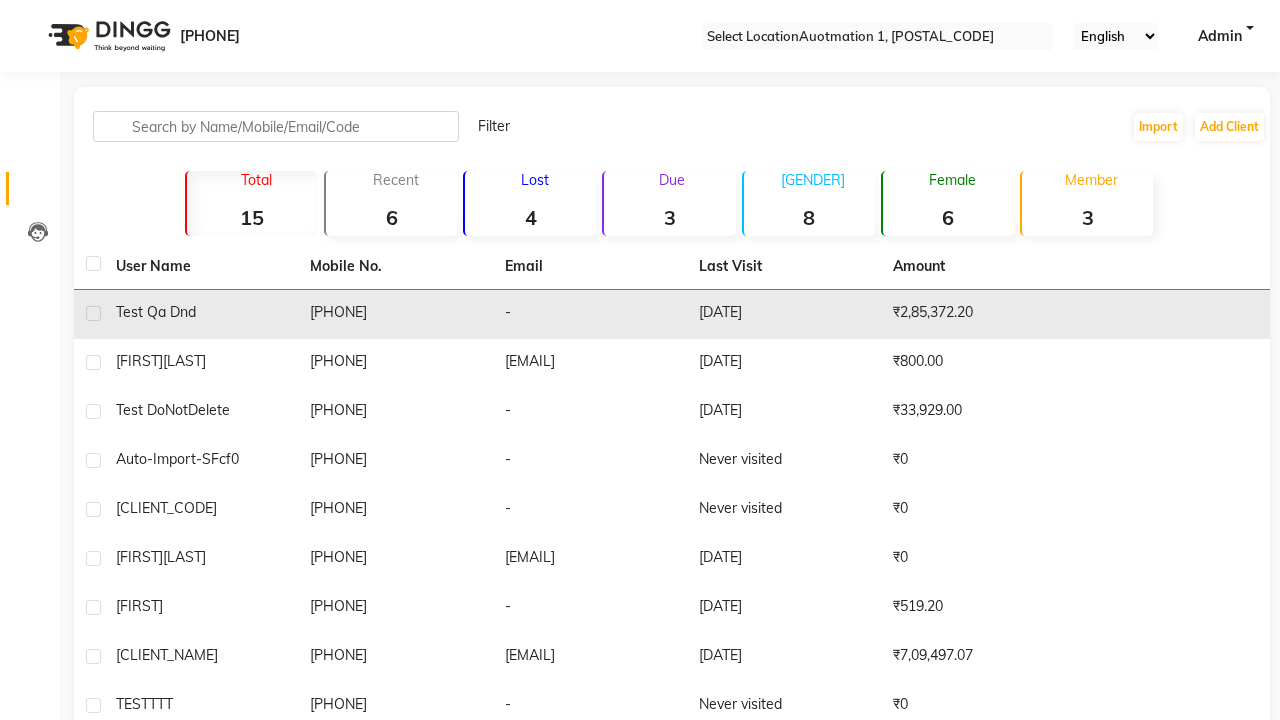 click on "-" at bounding box center [590, 314] 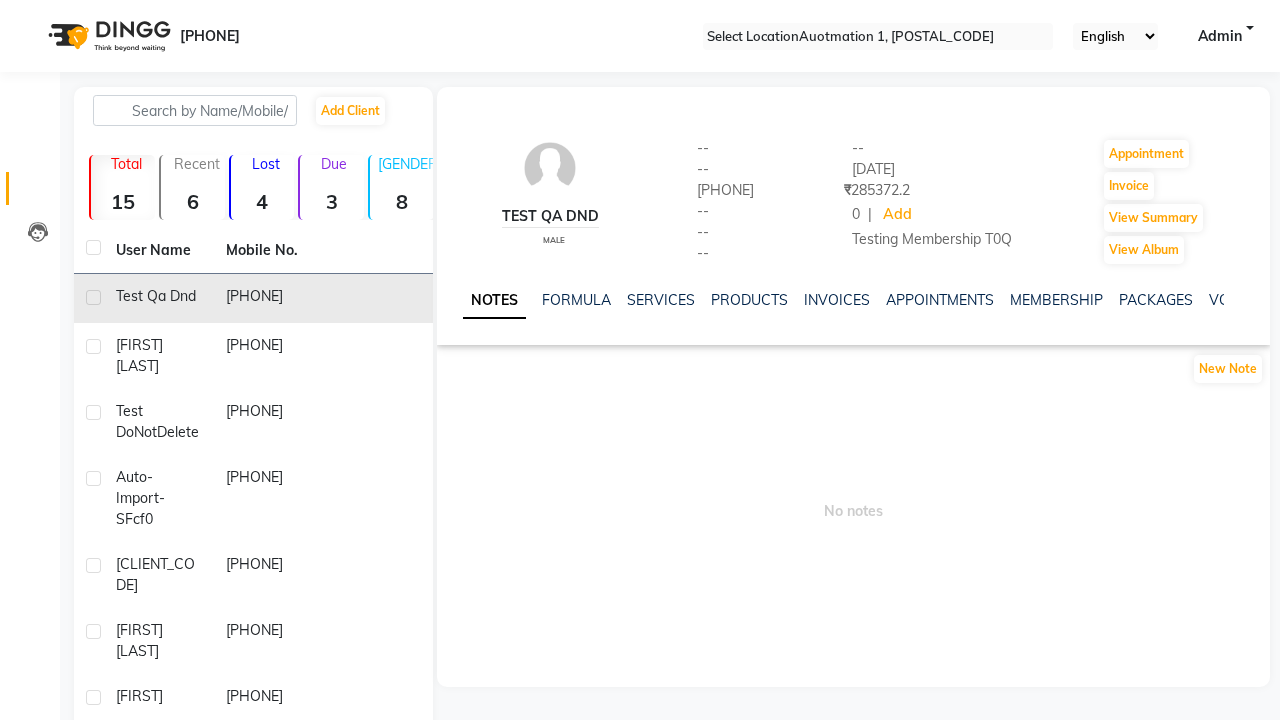 click at bounding box center [31, 8] 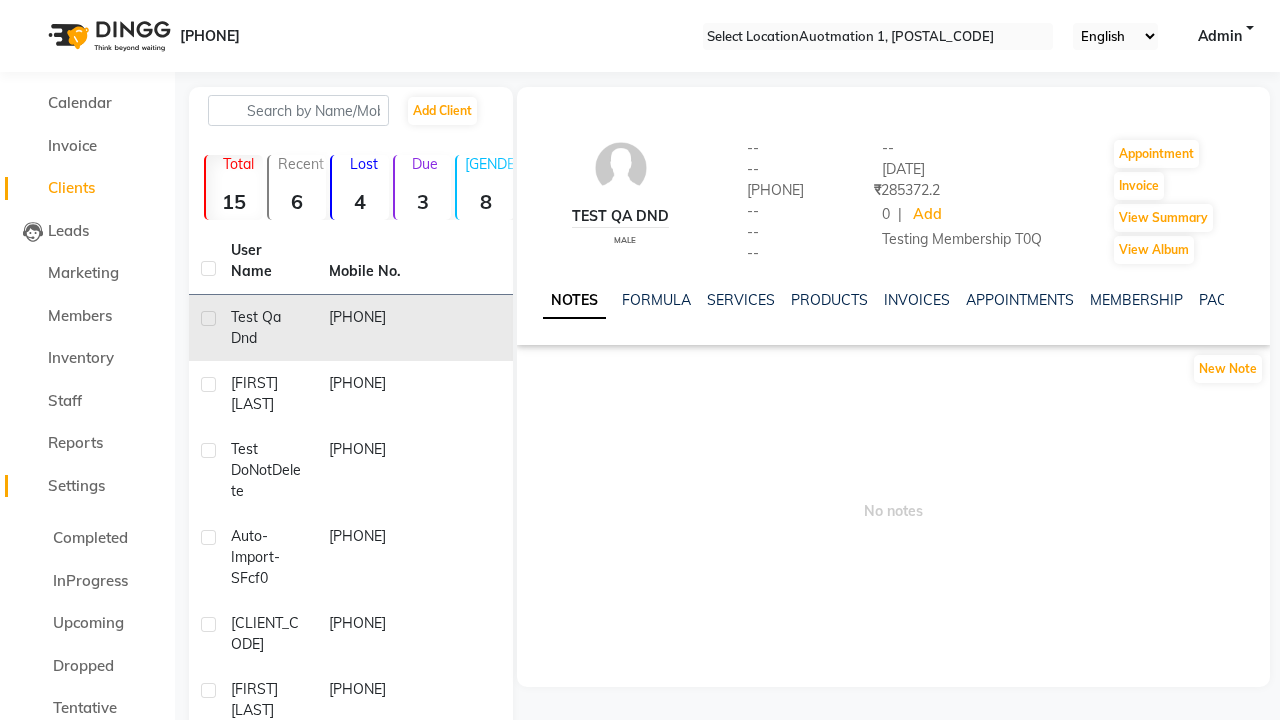 click on "Settings" at bounding box center [76, 485] 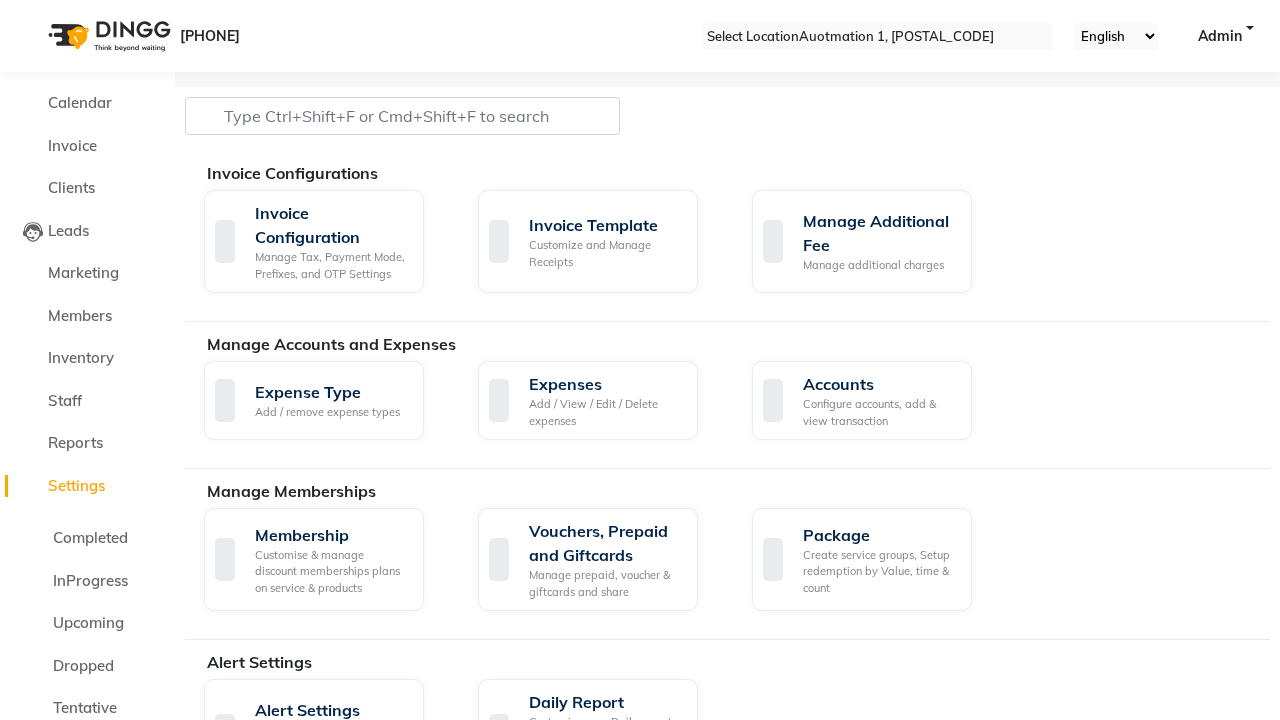 click on "Manage Client" at bounding box center [310, 1125] 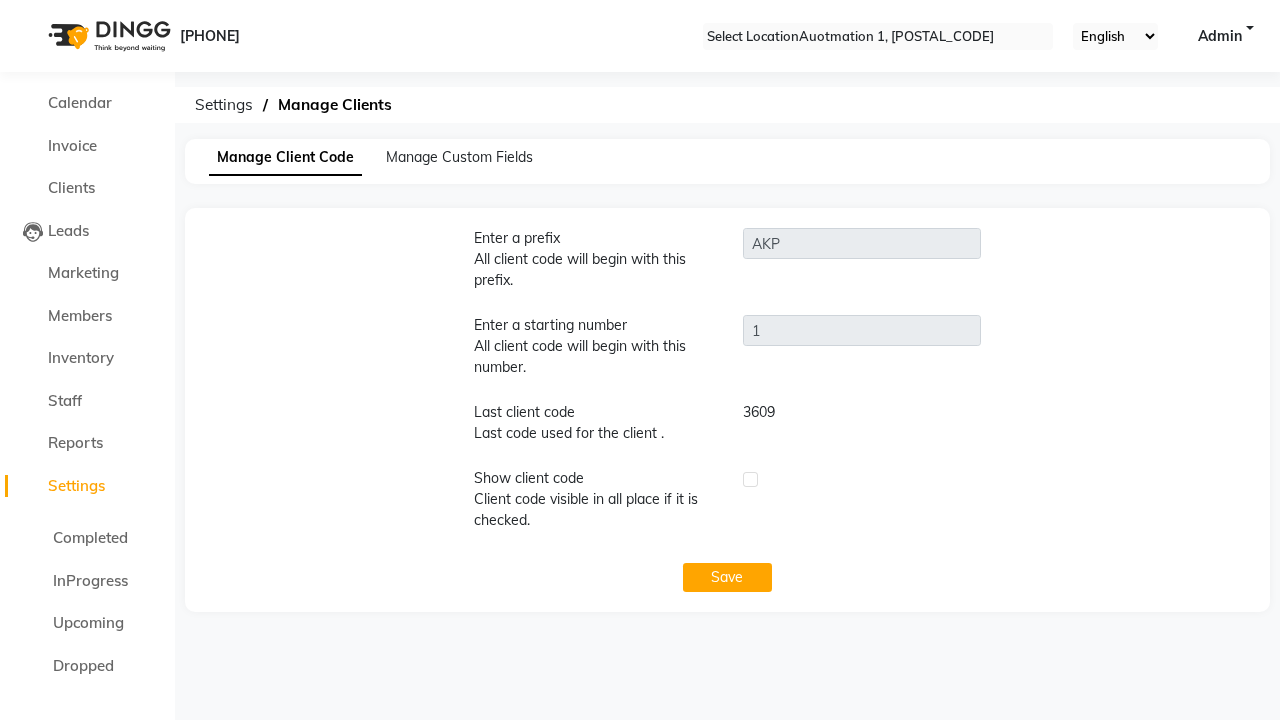 click at bounding box center (750, 479) 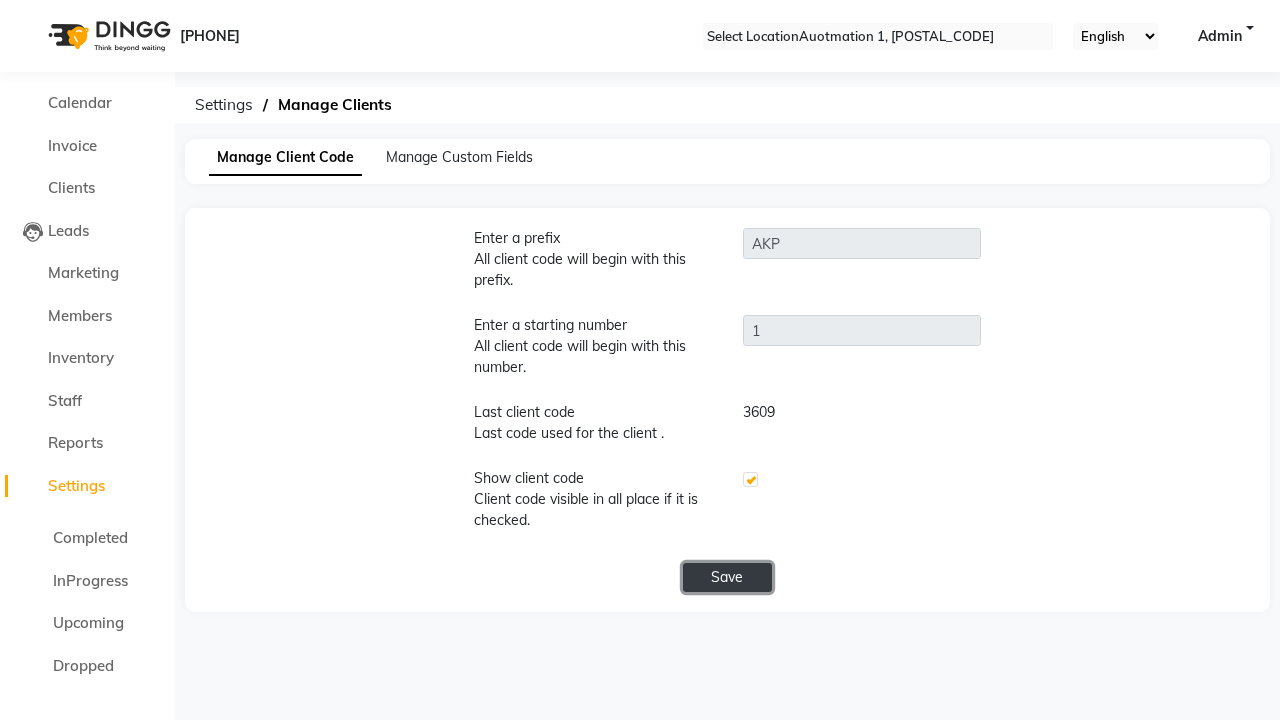 click on "Save" at bounding box center (728, 577) 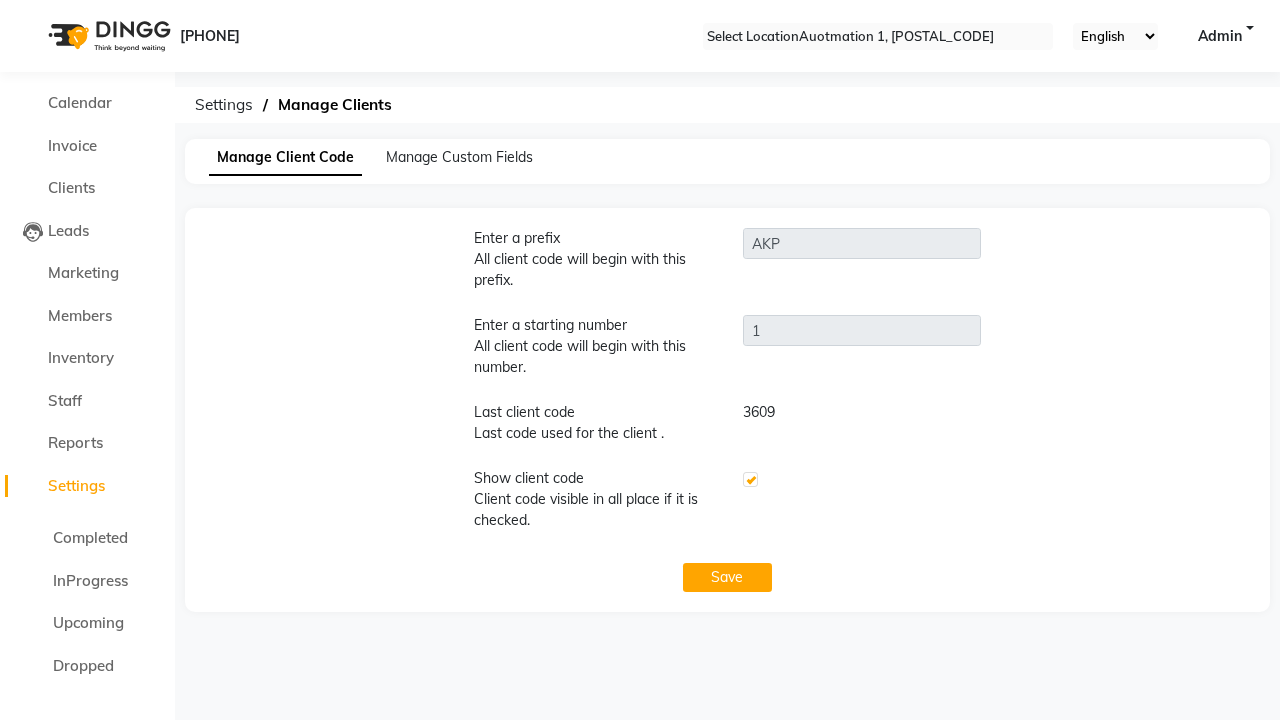 click on "Prefix updated successfully" at bounding box center (640, 751) 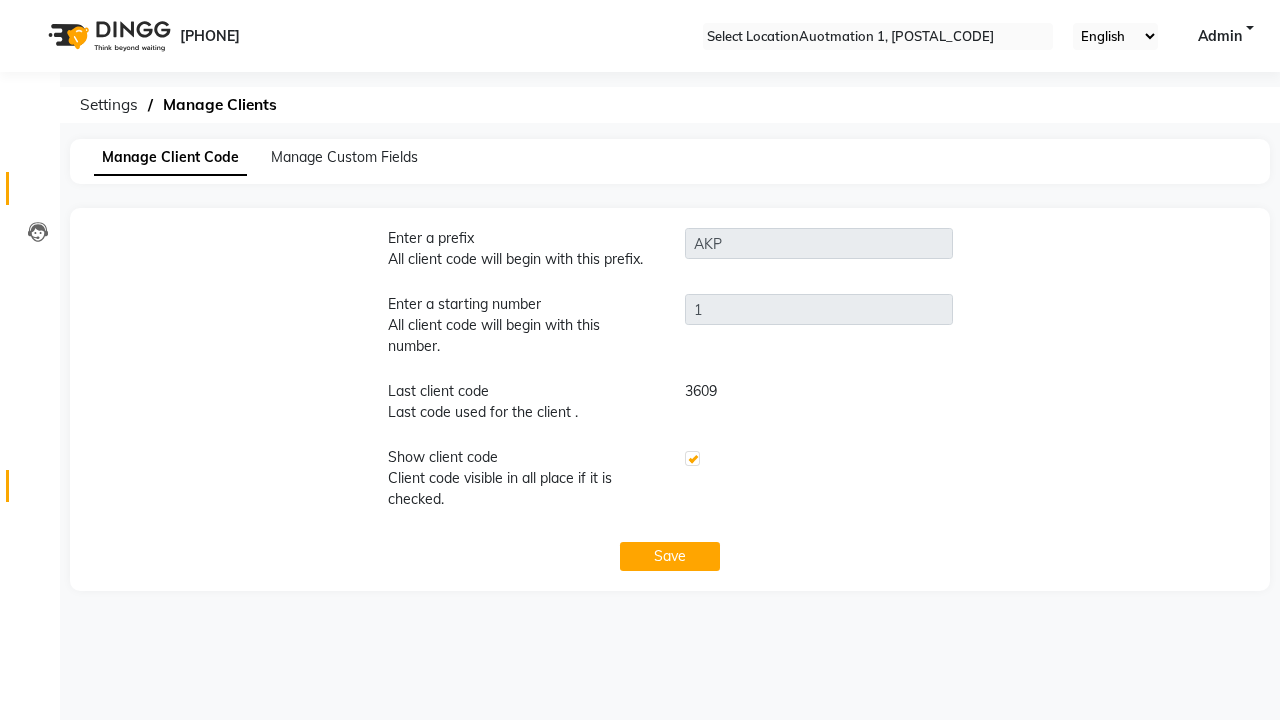 click at bounding box center [38, 193] 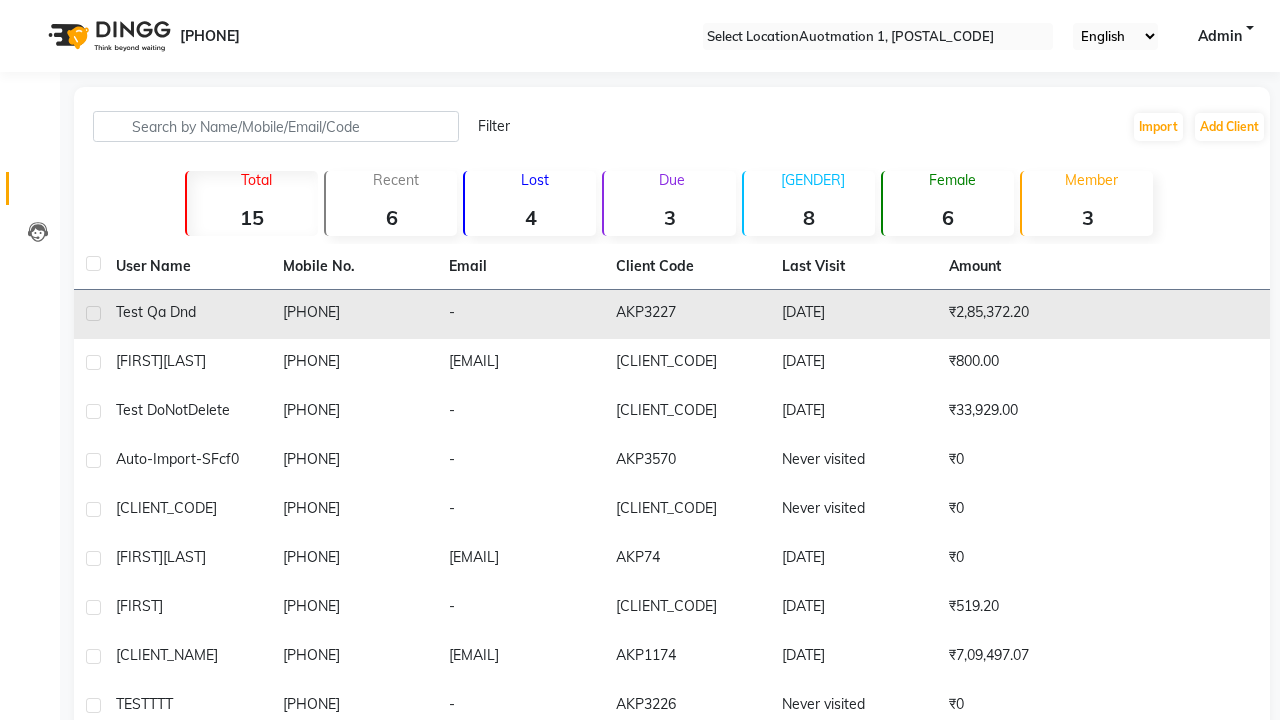 click on "AKP3227" at bounding box center [687, 314] 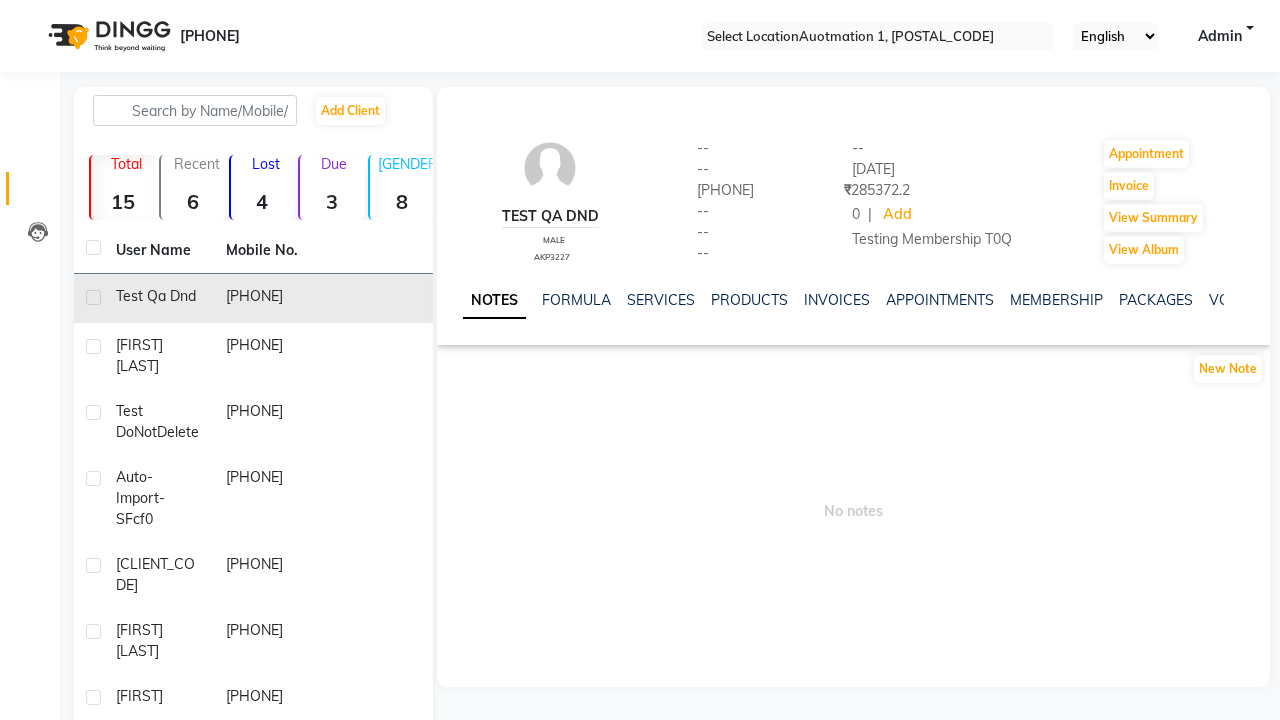 click on "Admin" at bounding box center [1220, 36] 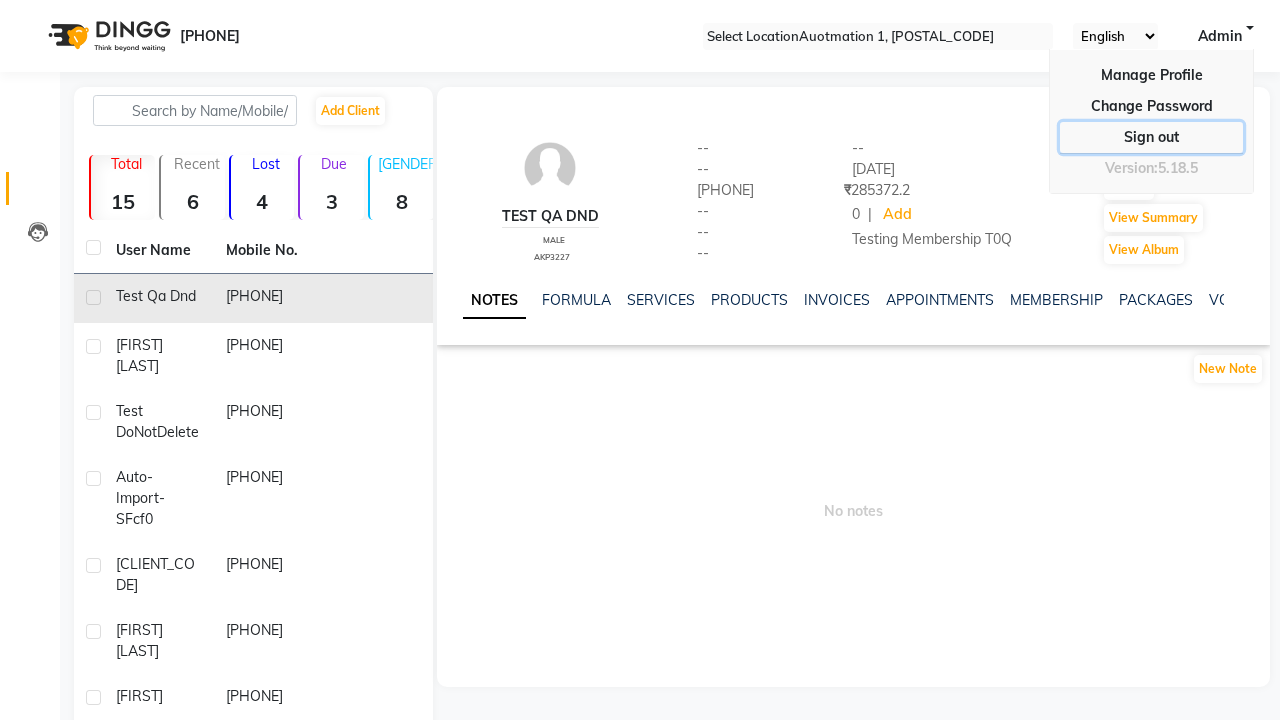 click on "Sign out" at bounding box center (1151, 106) 